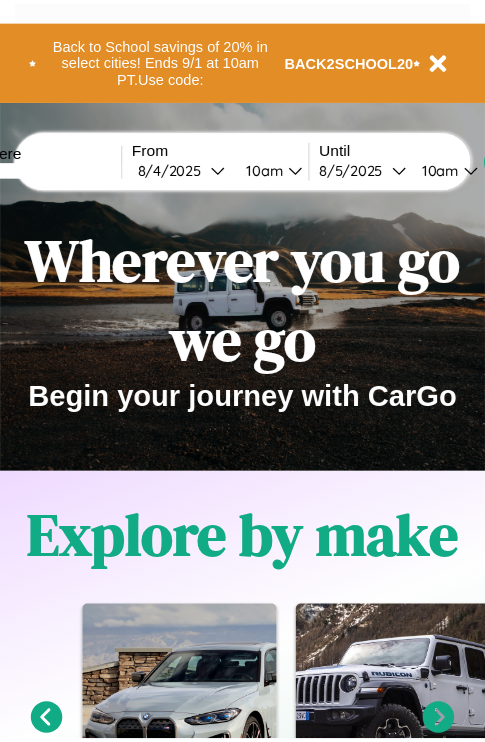 scroll, scrollTop: 0, scrollLeft: 0, axis: both 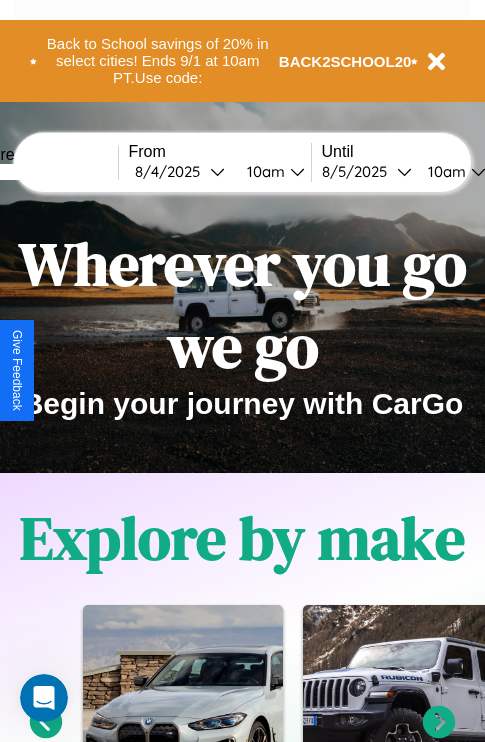 click at bounding box center (43, 172) 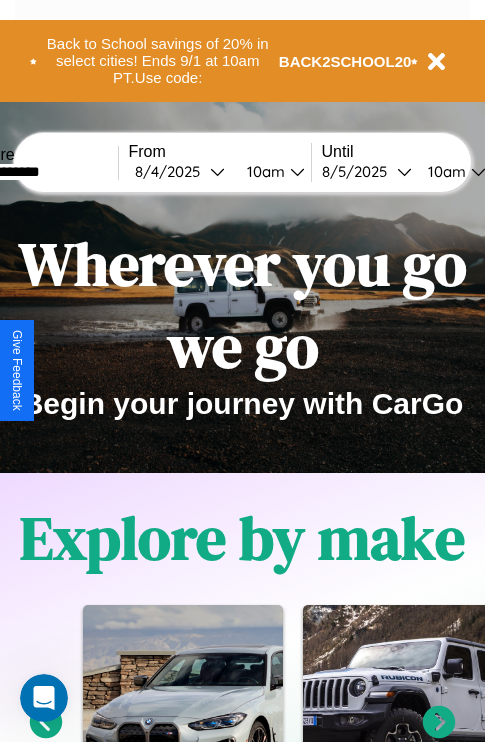 type on "**********" 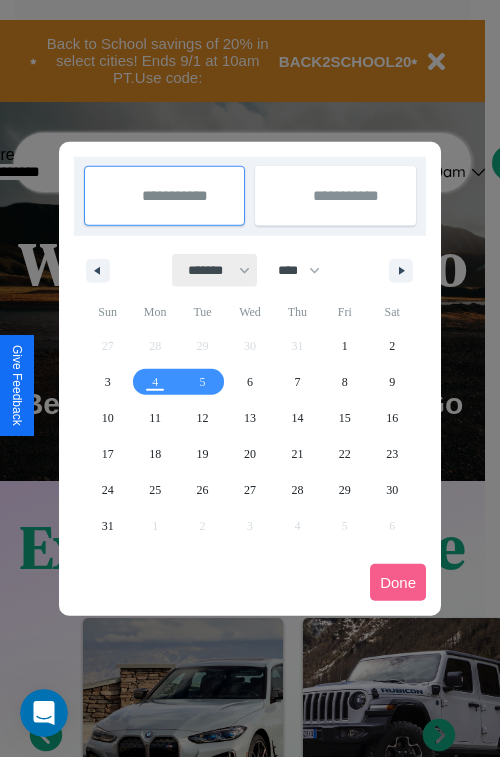 click on "******* ******** ***** ***** *** **** **** ****** ********* ******* ******** ********" at bounding box center (215, 270) 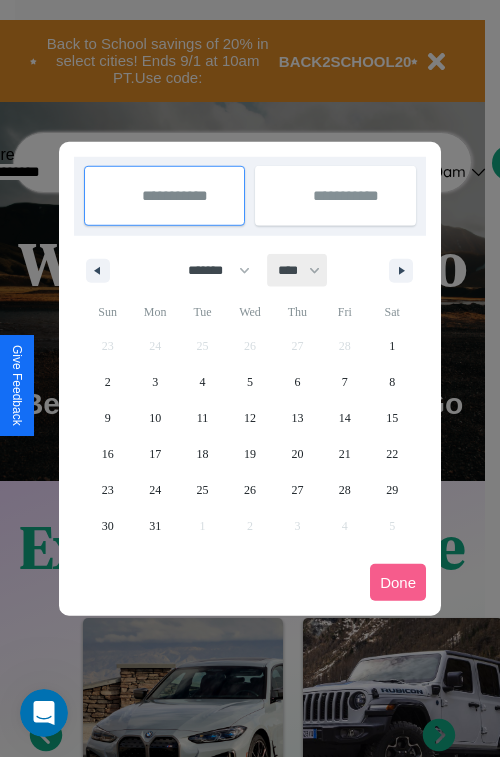 click on "**** **** **** **** **** **** **** **** **** **** **** **** **** **** **** **** **** **** **** **** **** **** **** **** **** **** **** **** **** **** **** **** **** **** **** **** **** **** **** **** **** **** **** **** **** **** **** **** **** **** **** **** **** **** **** **** **** **** **** **** **** **** **** **** **** **** **** **** **** **** **** **** **** **** **** **** **** **** **** **** **** **** **** **** **** **** **** **** **** **** **** **** **** **** **** **** **** **** **** **** **** **** **** **** **** **** **** **** **** **** **** **** **** **** **** **** **** **** **** **** ****" at bounding box center [298, 270] 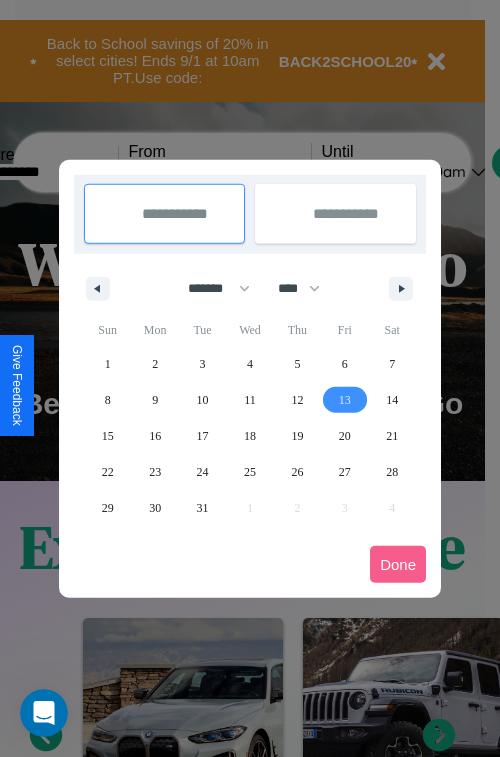click on "13" at bounding box center (345, 400) 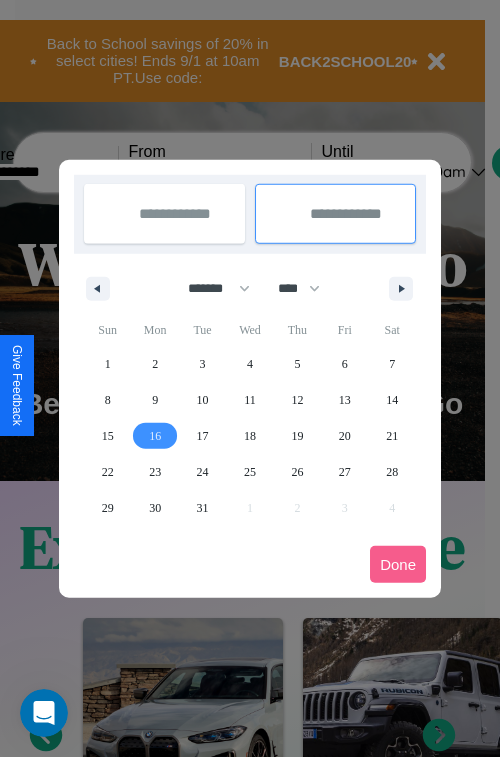 click on "16" at bounding box center [155, 436] 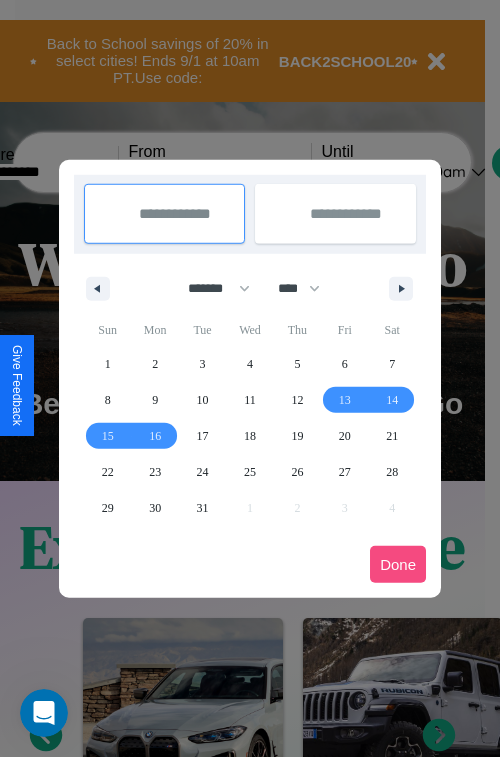 click on "Done" at bounding box center (398, 564) 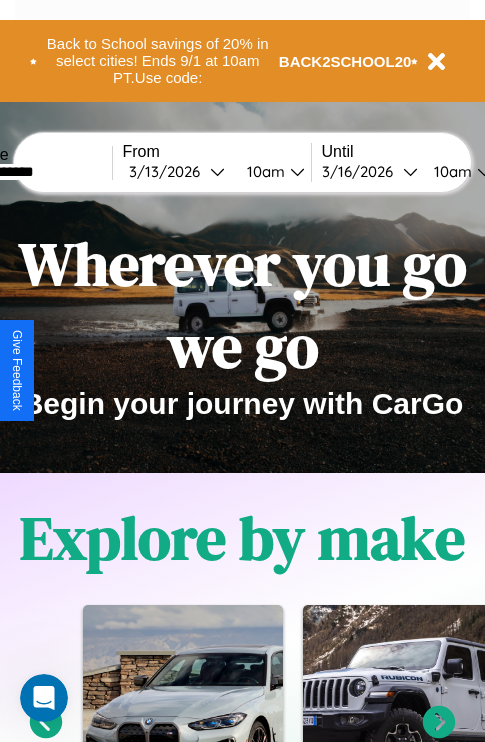 click on "10am" at bounding box center (263, 171) 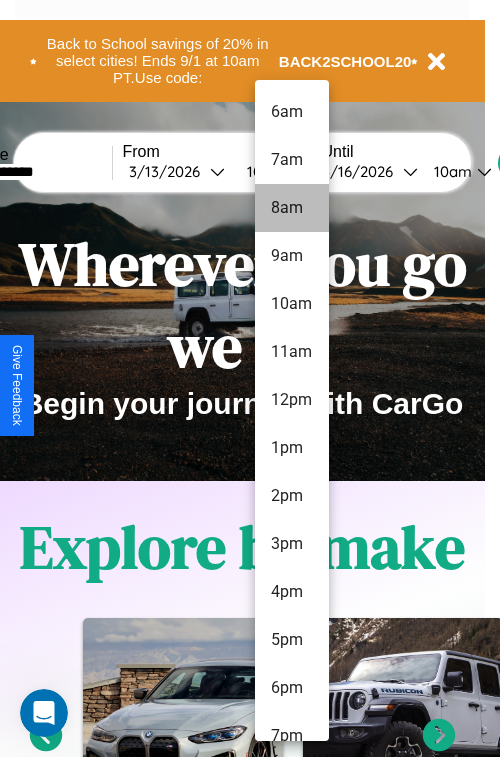 click on "8am" at bounding box center (292, 208) 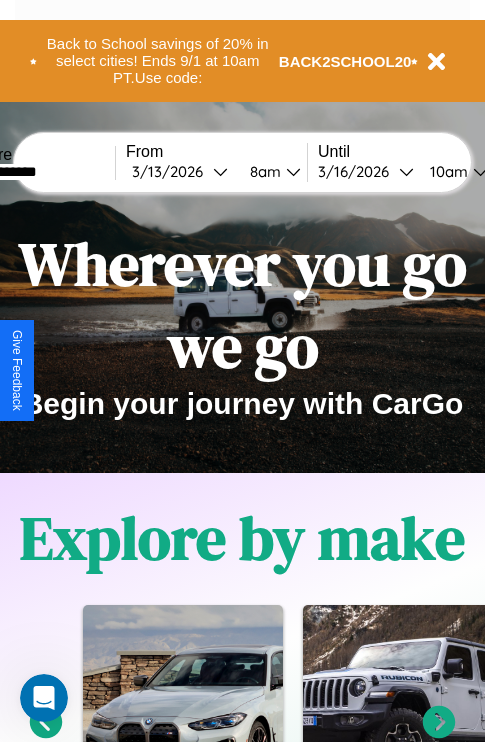 scroll, scrollTop: 0, scrollLeft: 70, axis: horizontal 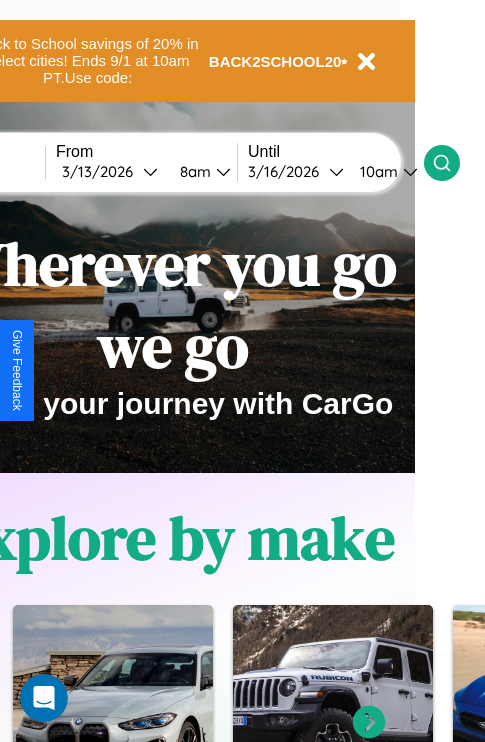 click 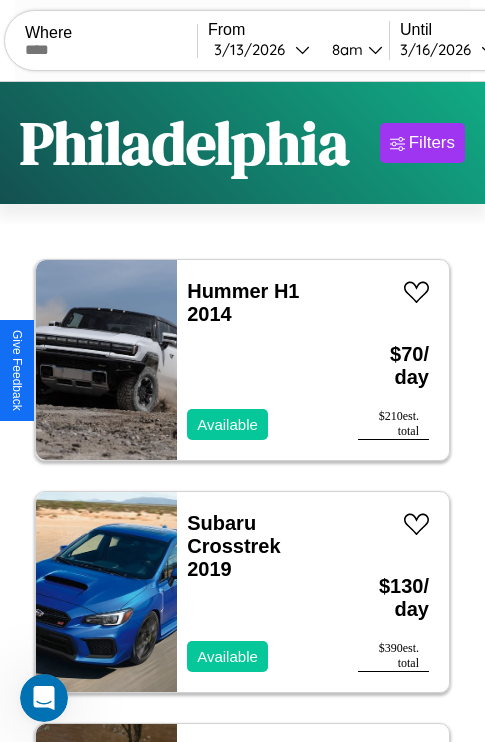 scroll, scrollTop: 95, scrollLeft: 0, axis: vertical 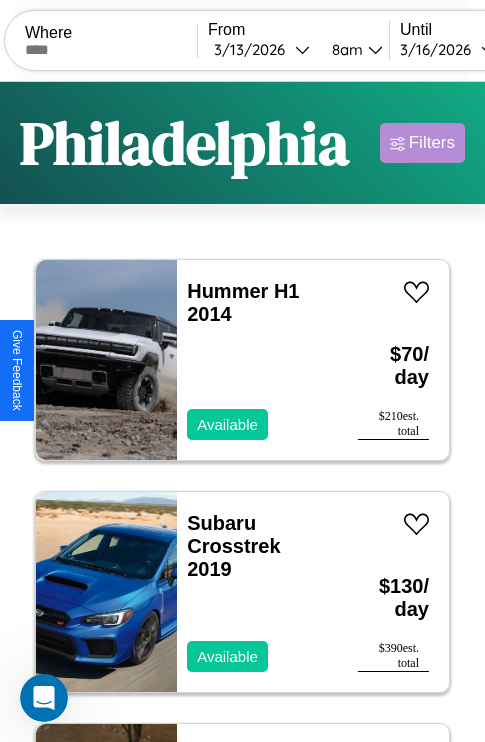 click on "Filters" at bounding box center (432, 143) 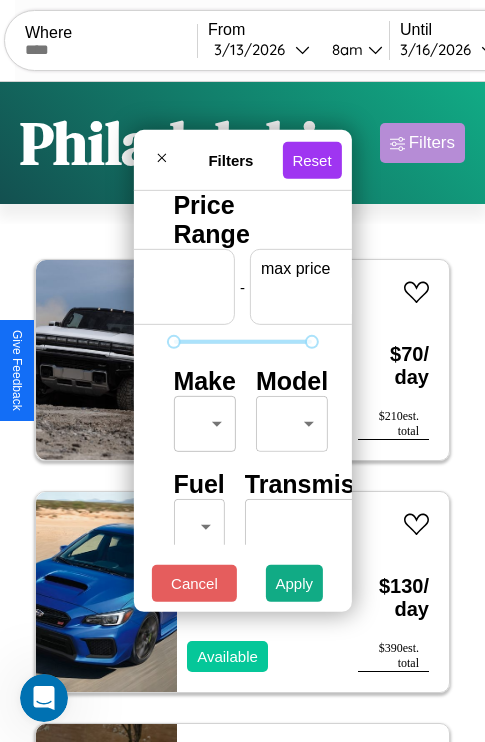 scroll, scrollTop: 0, scrollLeft: 124, axis: horizontal 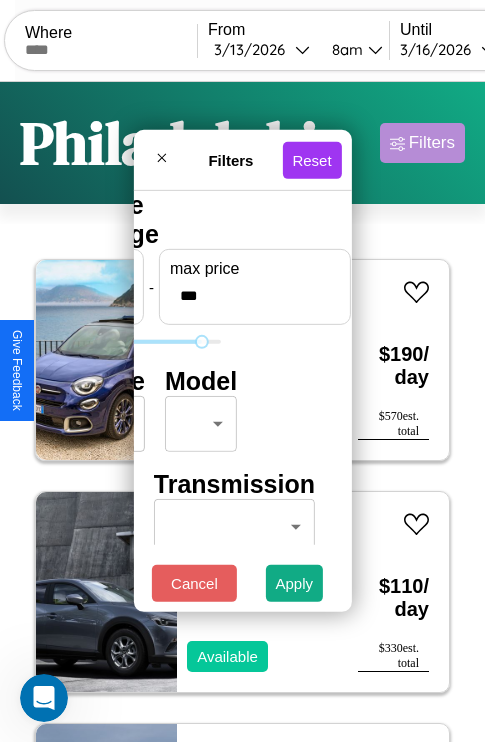 type on "***" 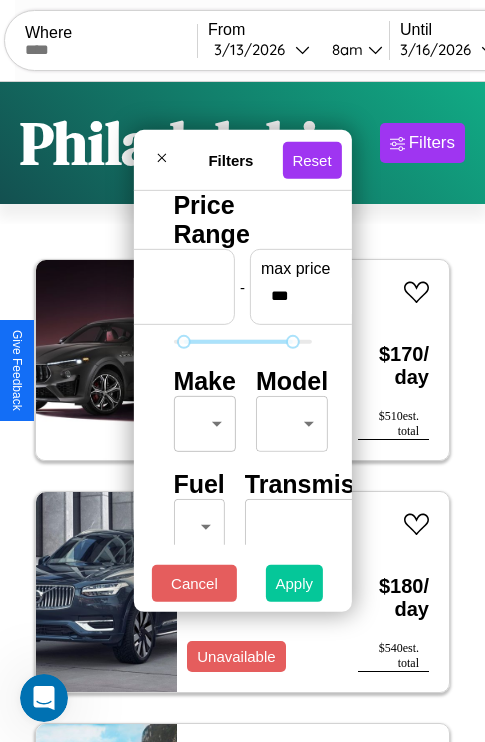 type on "**" 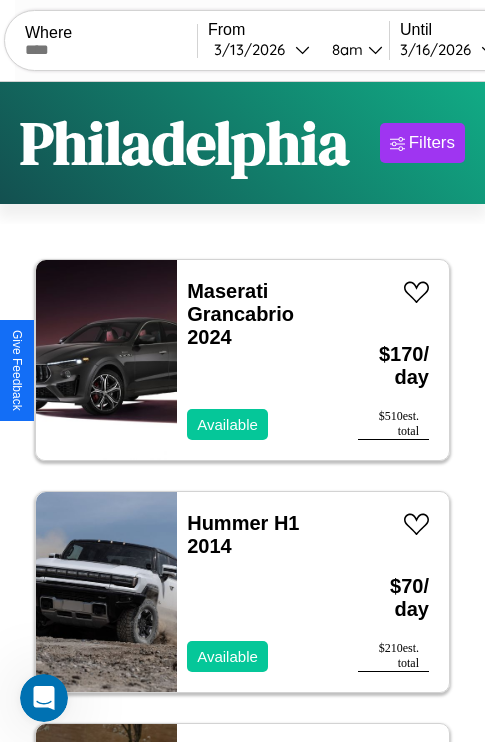 scroll, scrollTop: 95, scrollLeft: 0, axis: vertical 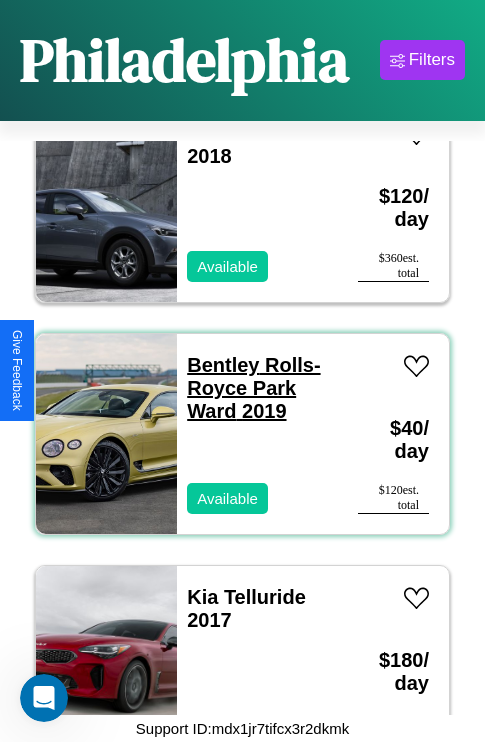 click on "[BRAND] [BRAND] Park Ward   2019" at bounding box center [253, 388] 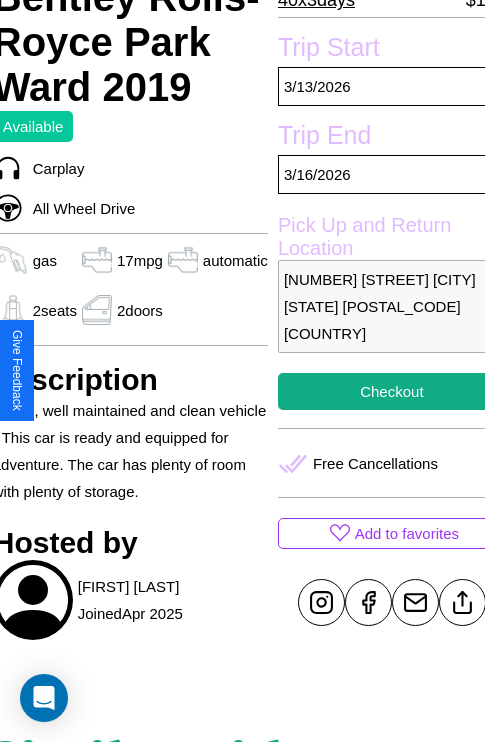 scroll, scrollTop: 405, scrollLeft: 84, axis: both 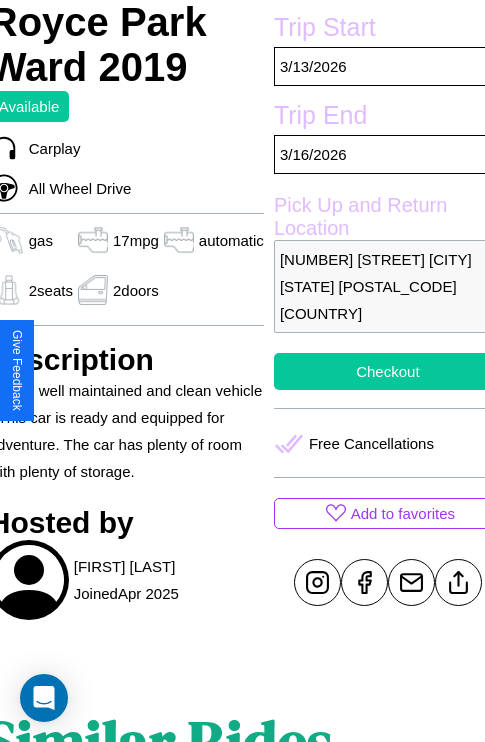 click on "Checkout" at bounding box center (388, 371) 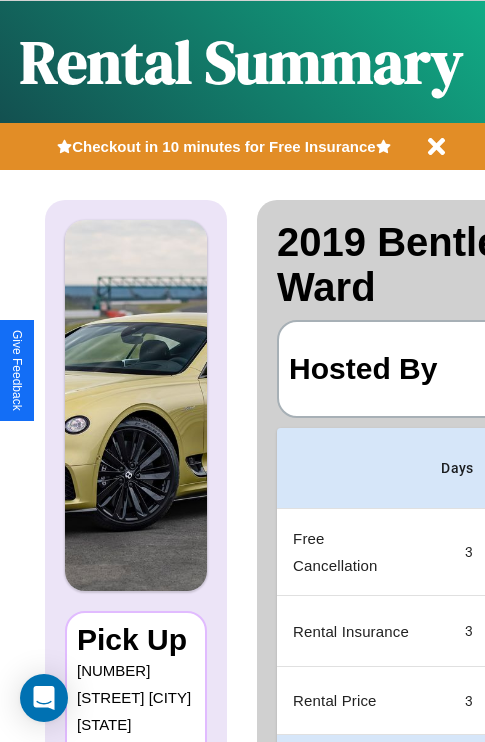 scroll, scrollTop: 0, scrollLeft: 397, axis: horizontal 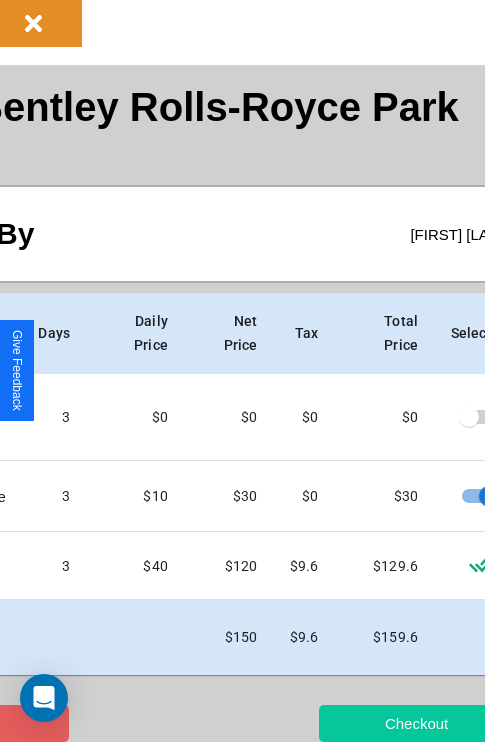 click on "Checkout" at bounding box center [416, 723] 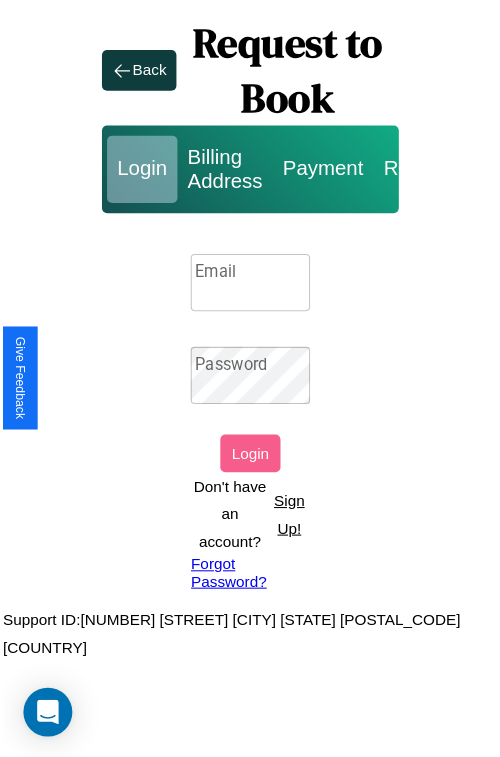 scroll, scrollTop: 0, scrollLeft: 0, axis: both 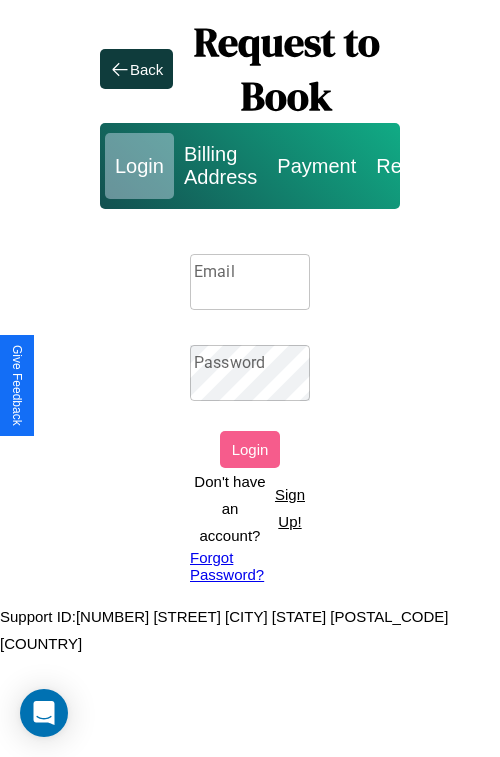 click on "Sign Up!" at bounding box center [290, 508] 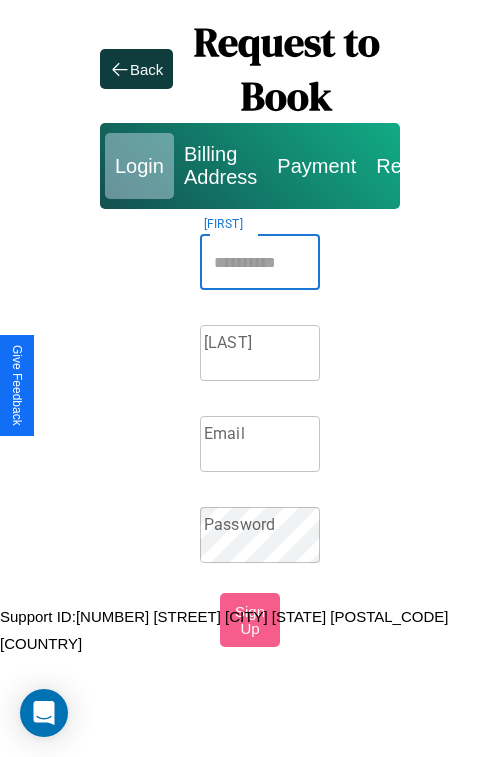 click on "Firstname" at bounding box center (260, 262) 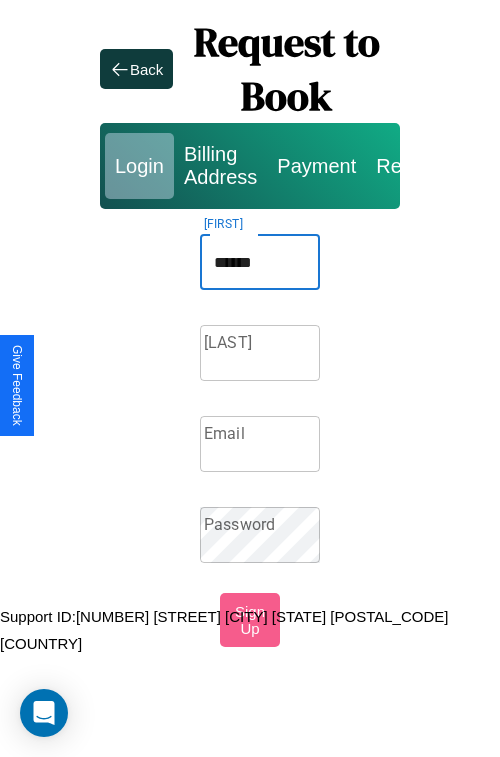 type on "******" 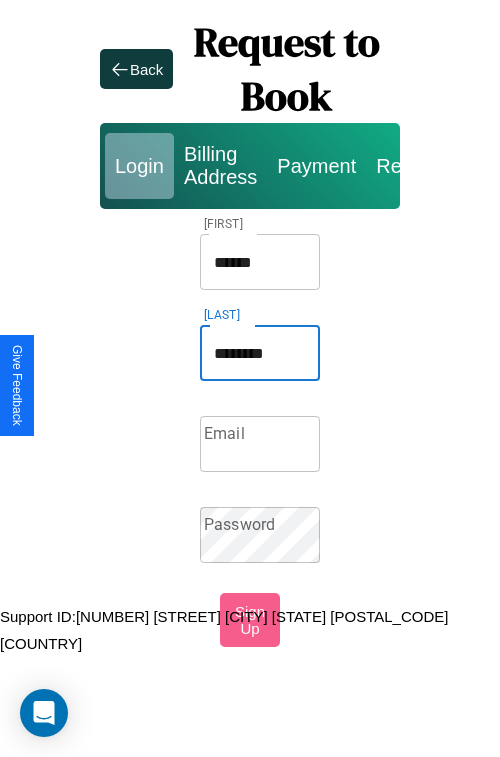 type on "********" 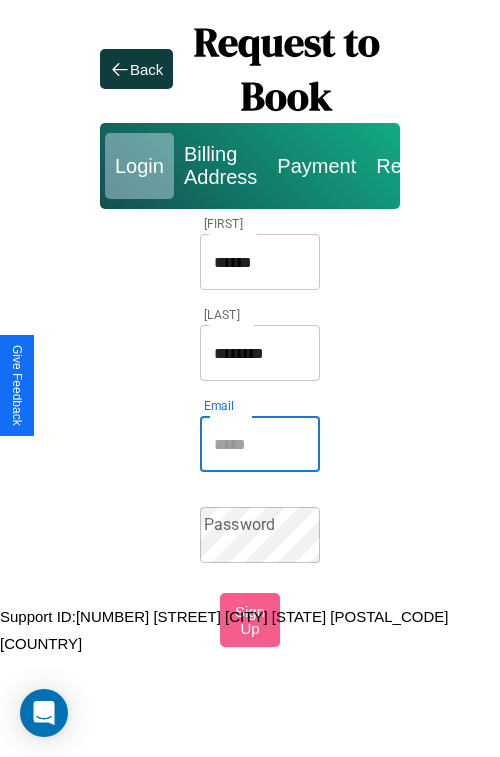 click on "Email" at bounding box center [260, 444] 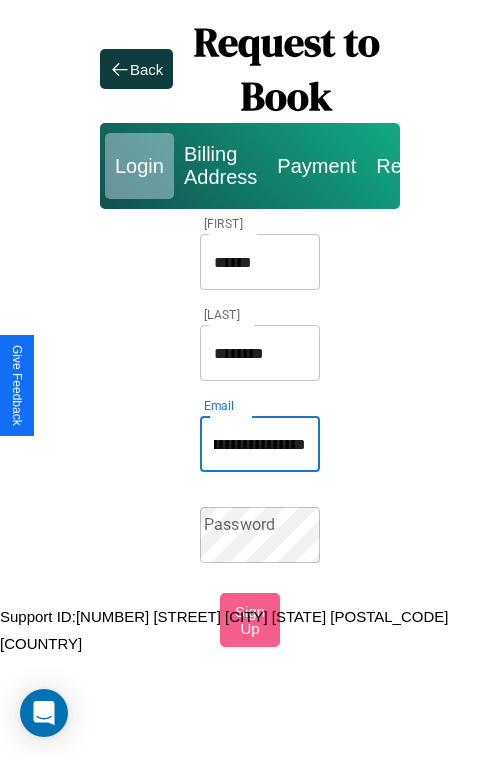 scroll, scrollTop: 0, scrollLeft: 130, axis: horizontal 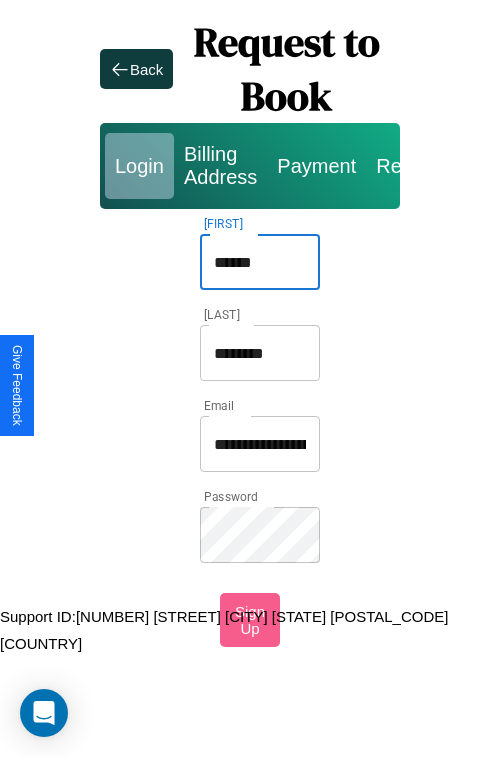 click on "******" at bounding box center [260, 262] 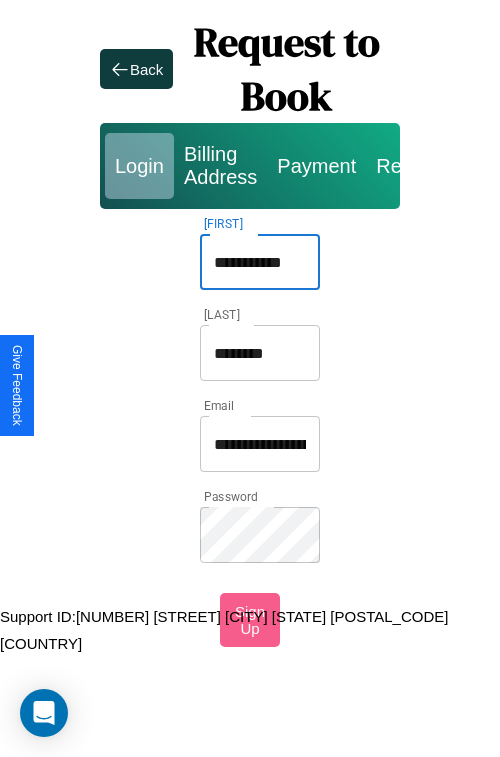 type on "**********" 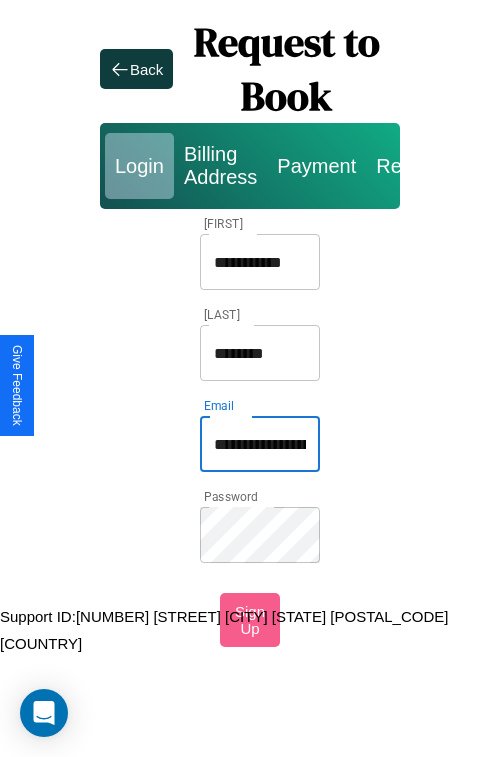 click on "**********" at bounding box center [260, 444] 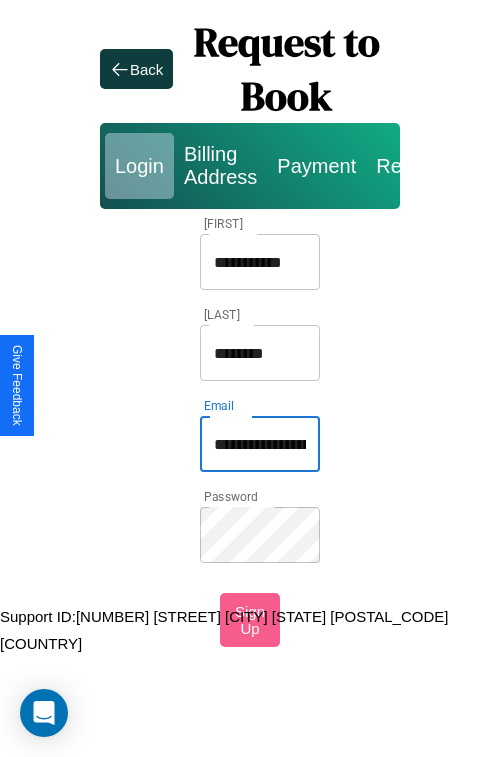 type on "**********" 